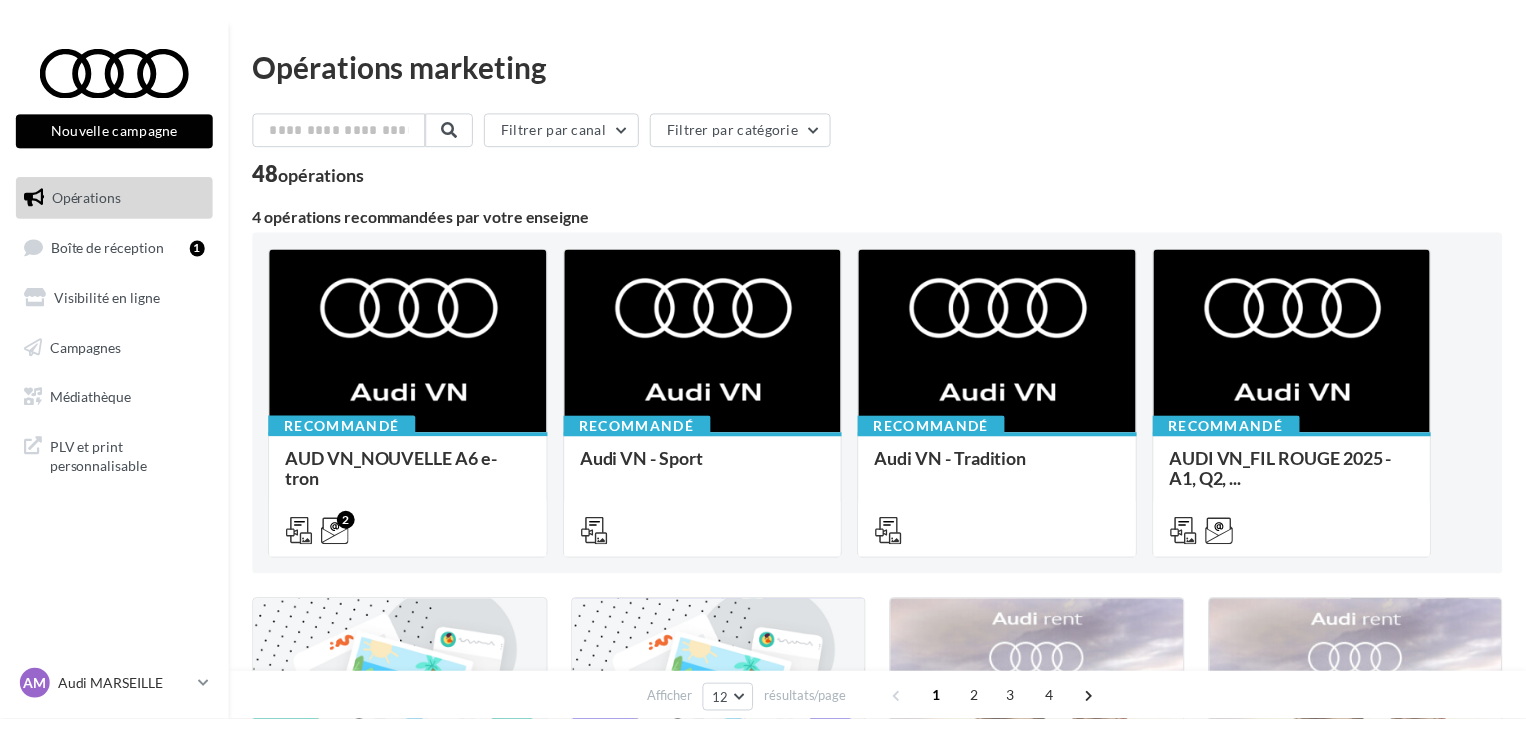 scroll, scrollTop: 0, scrollLeft: 0, axis: both 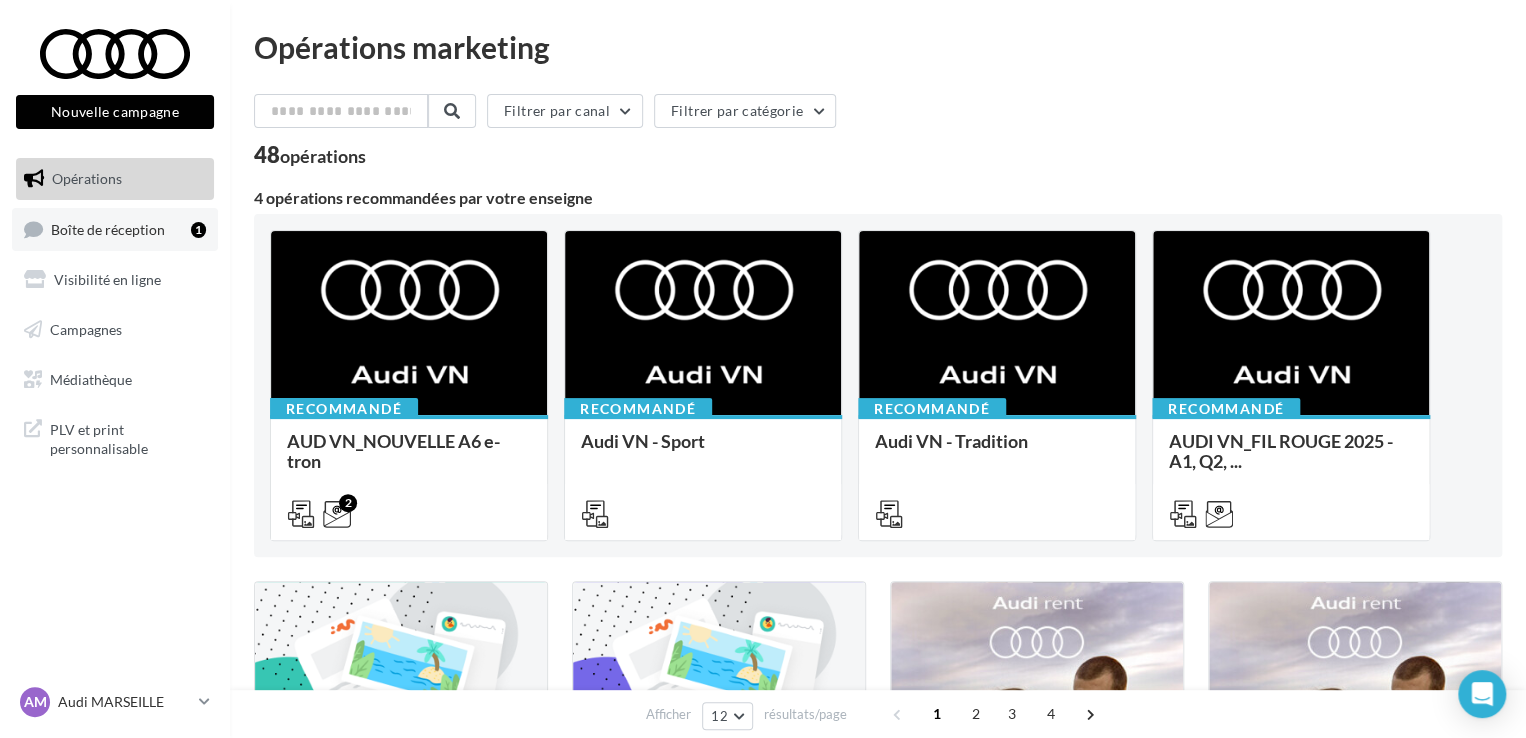 click on "Boîte de réception
1" at bounding box center [115, 229] 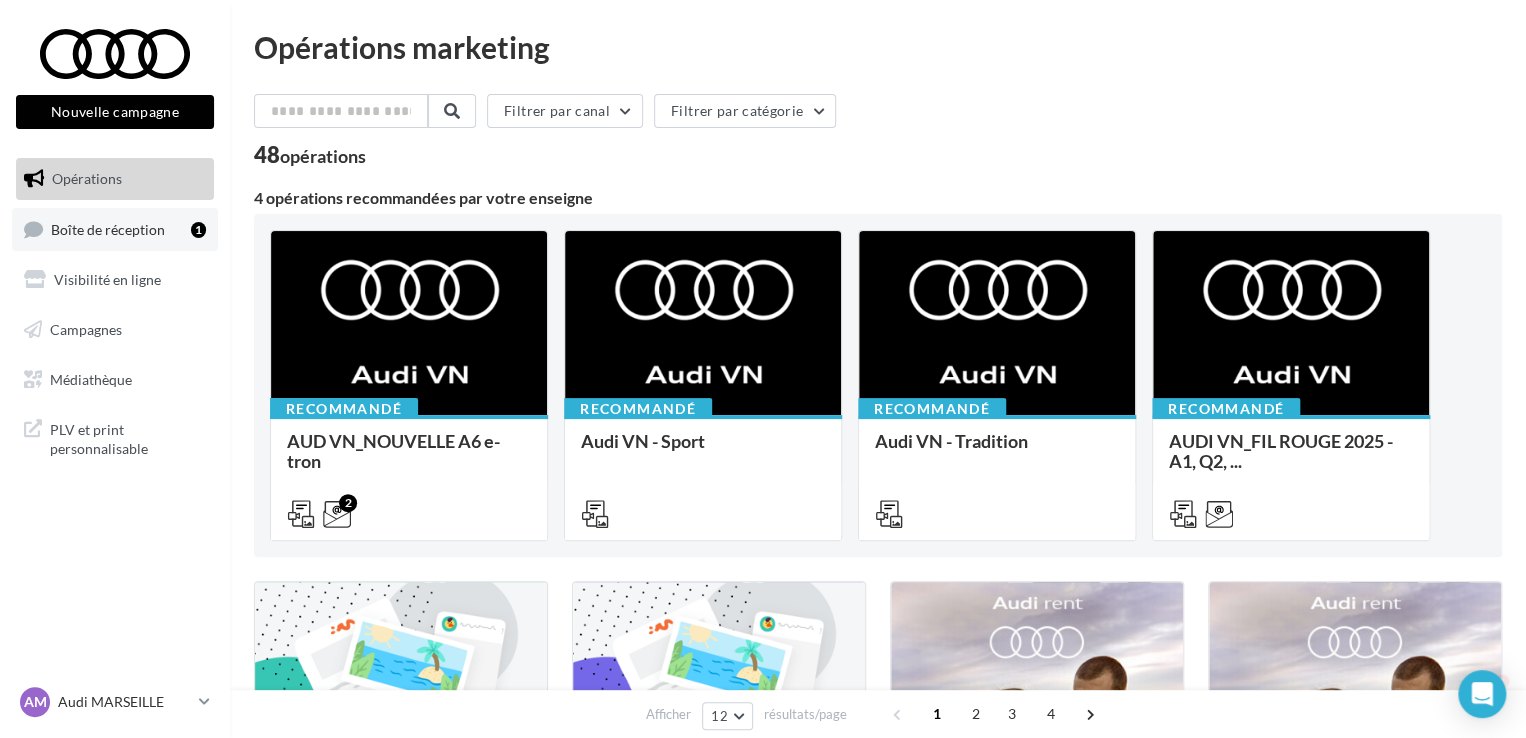 scroll, scrollTop: 0, scrollLeft: 0, axis: both 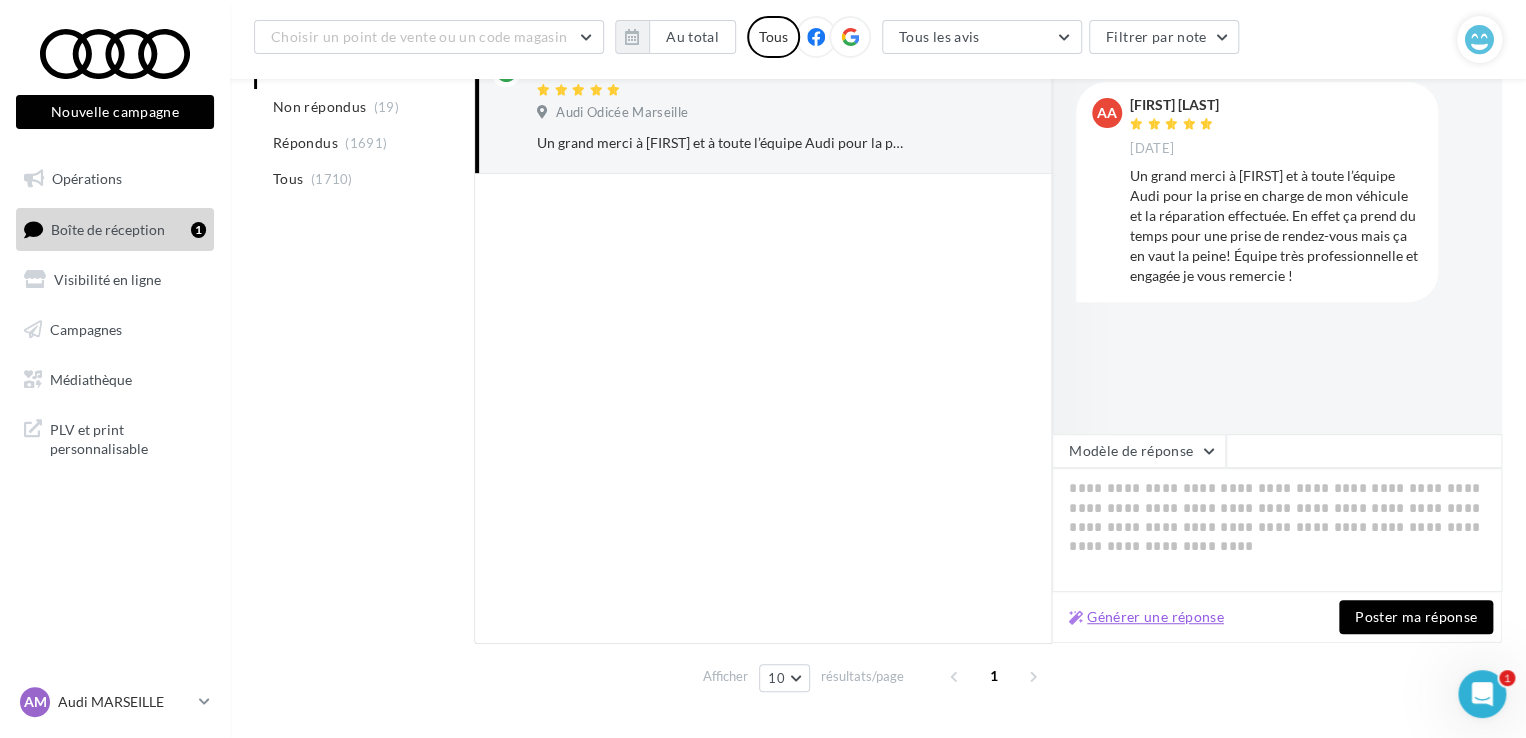 click on "Générer une réponse" at bounding box center (1146, 617) 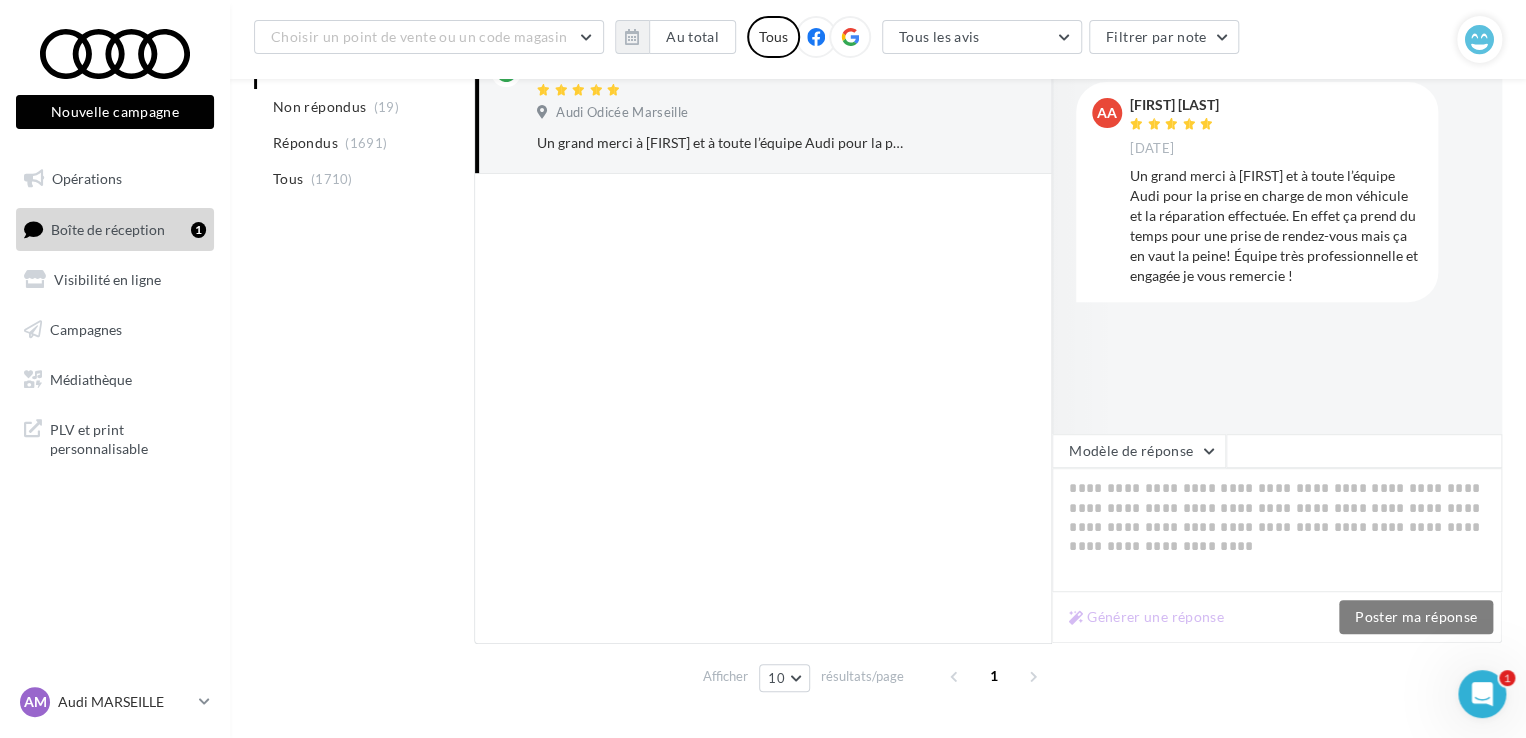 type on "**********" 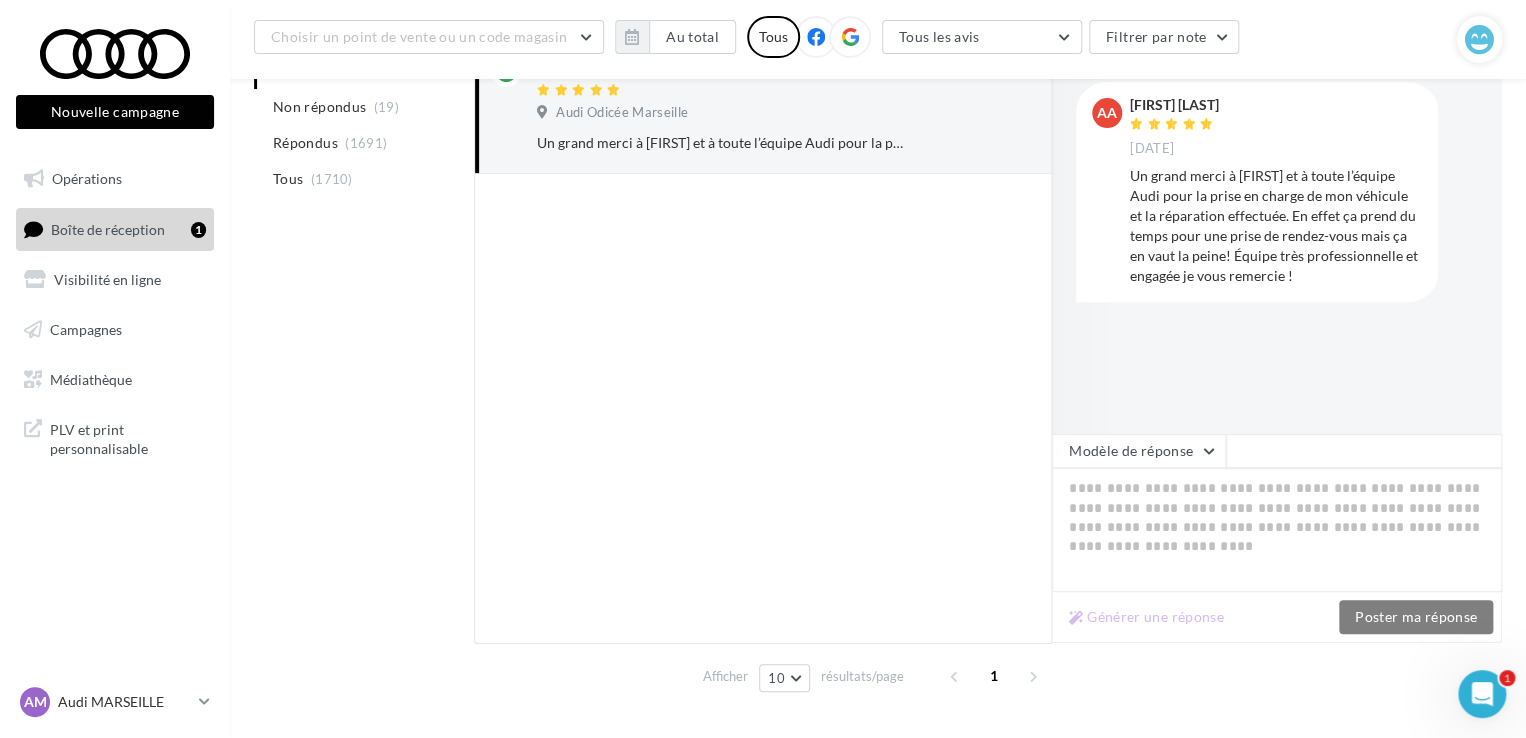 type on "**********" 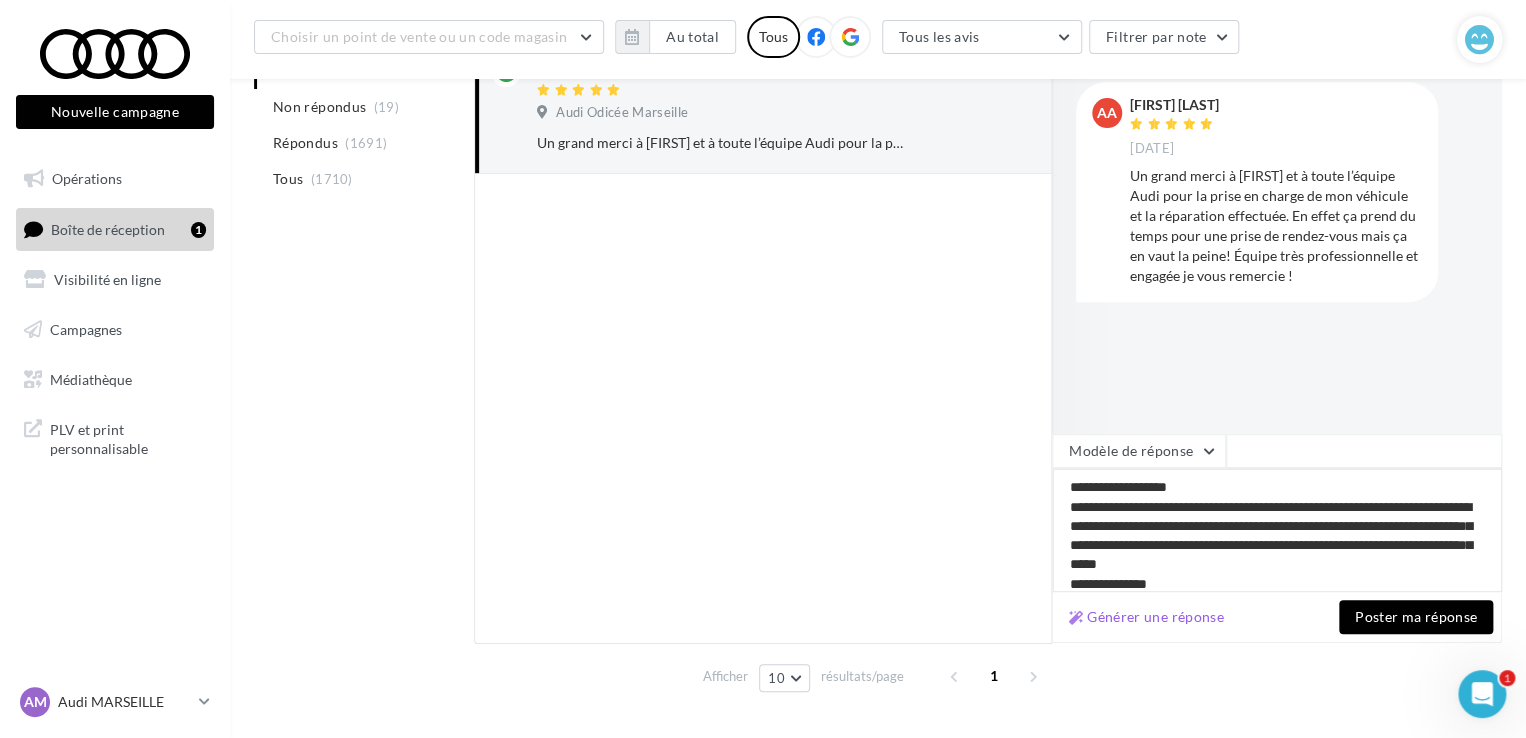 click on "**********" at bounding box center [1277, 530] 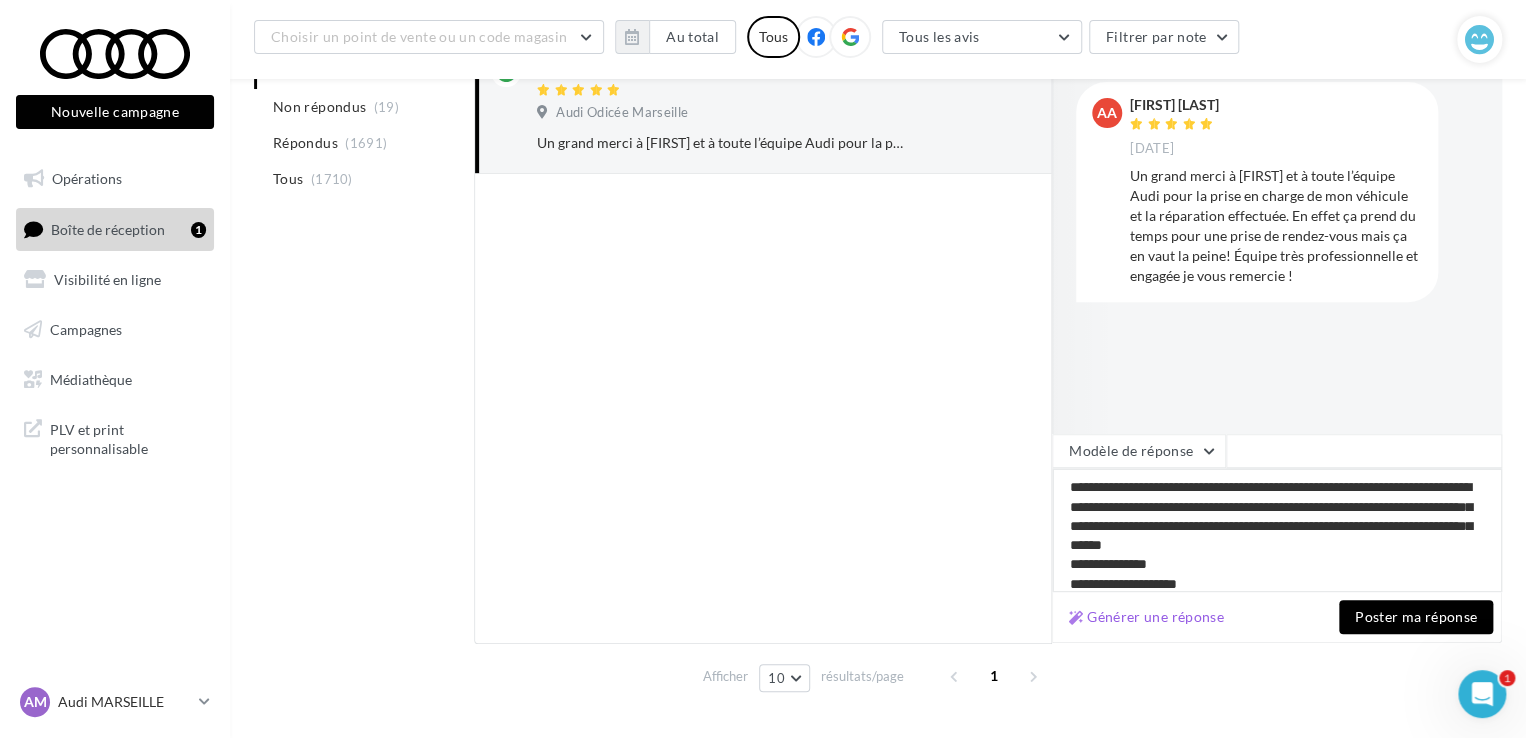 type on "**********" 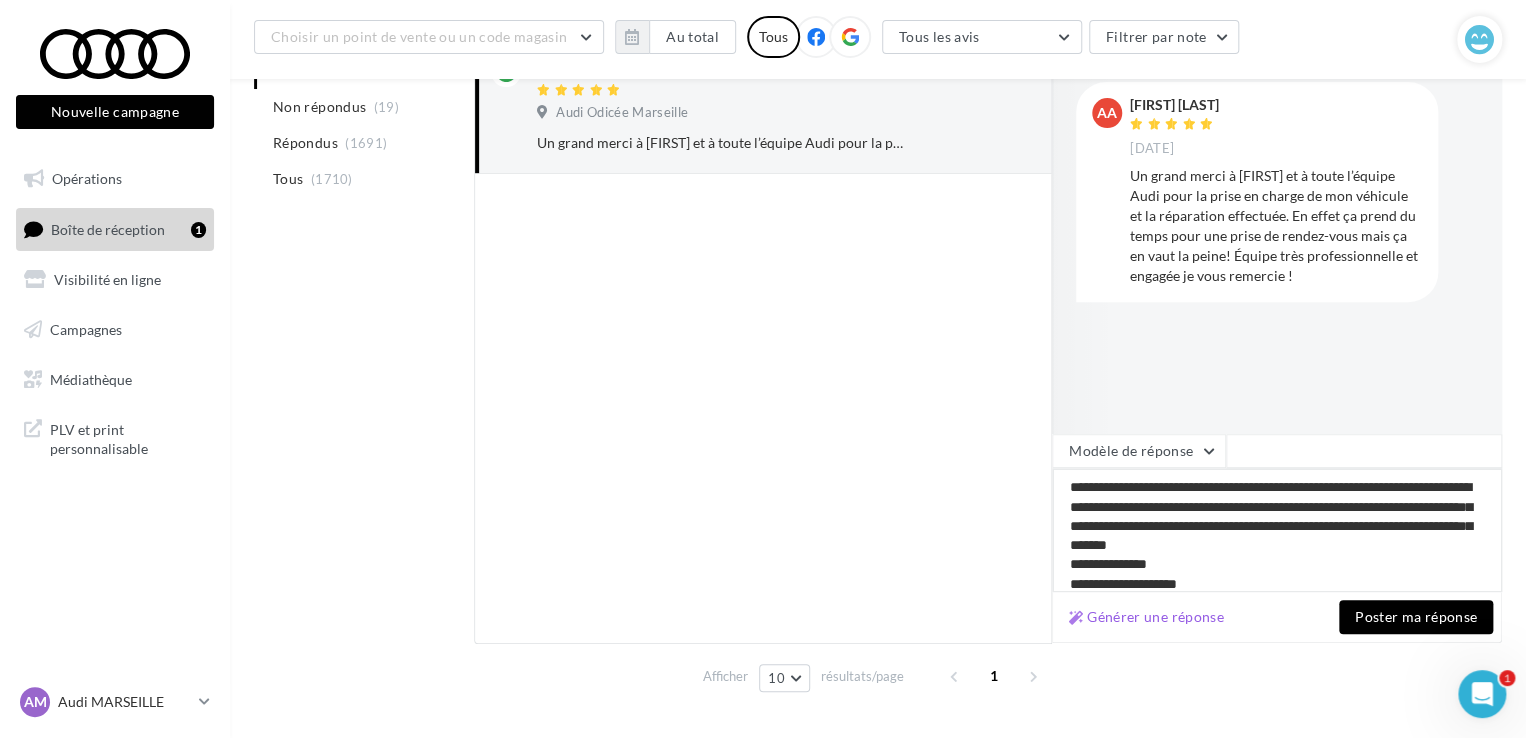type on "**********" 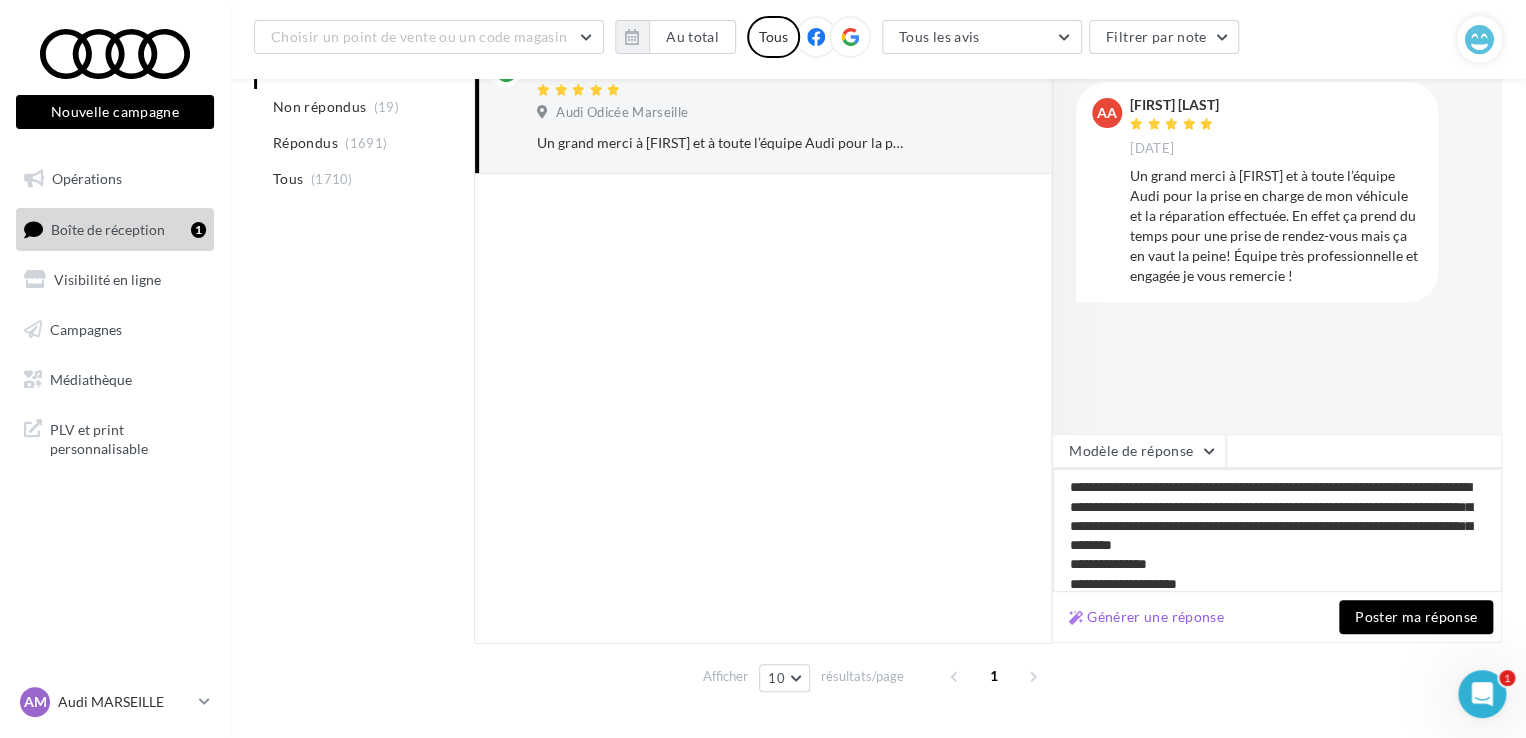 type on "**********" 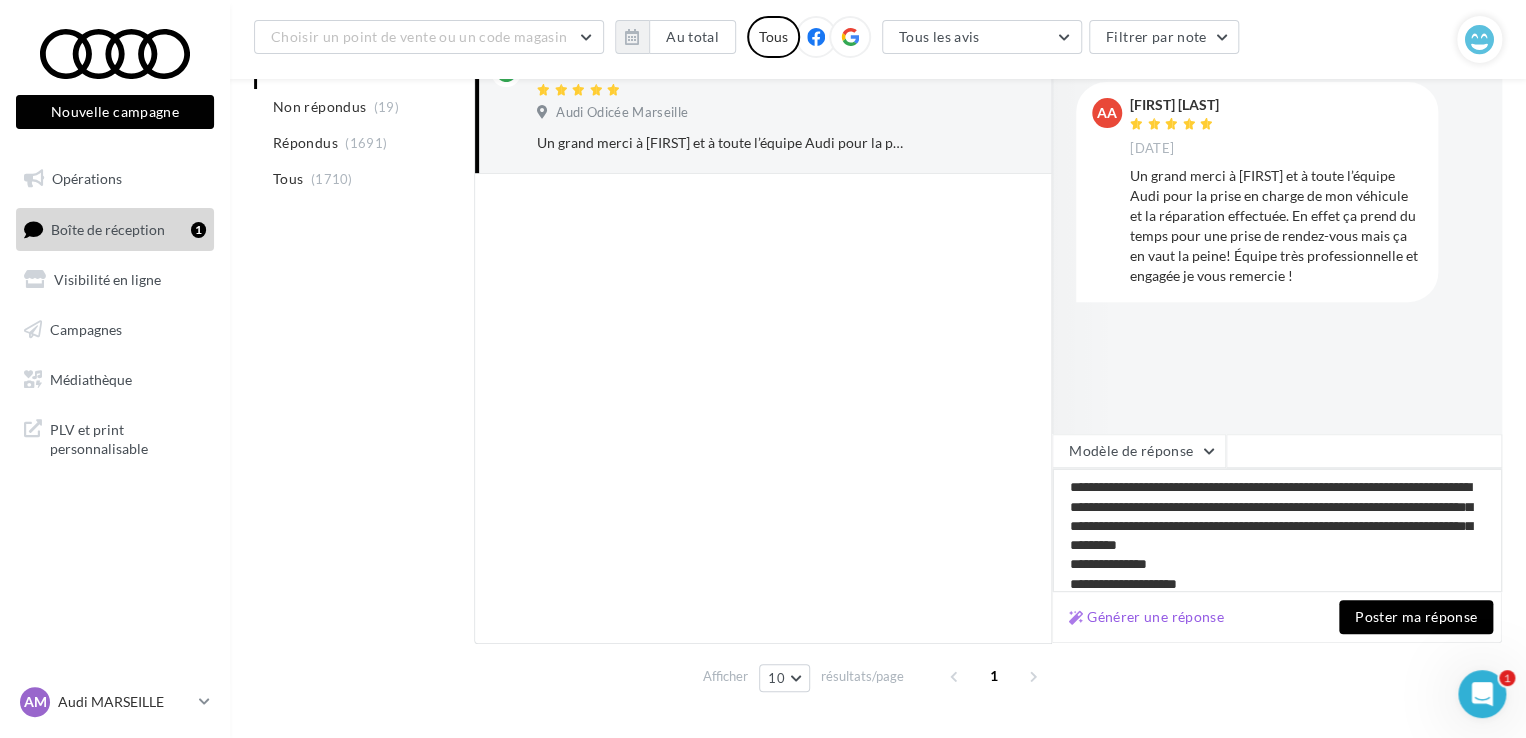 type on "**********" 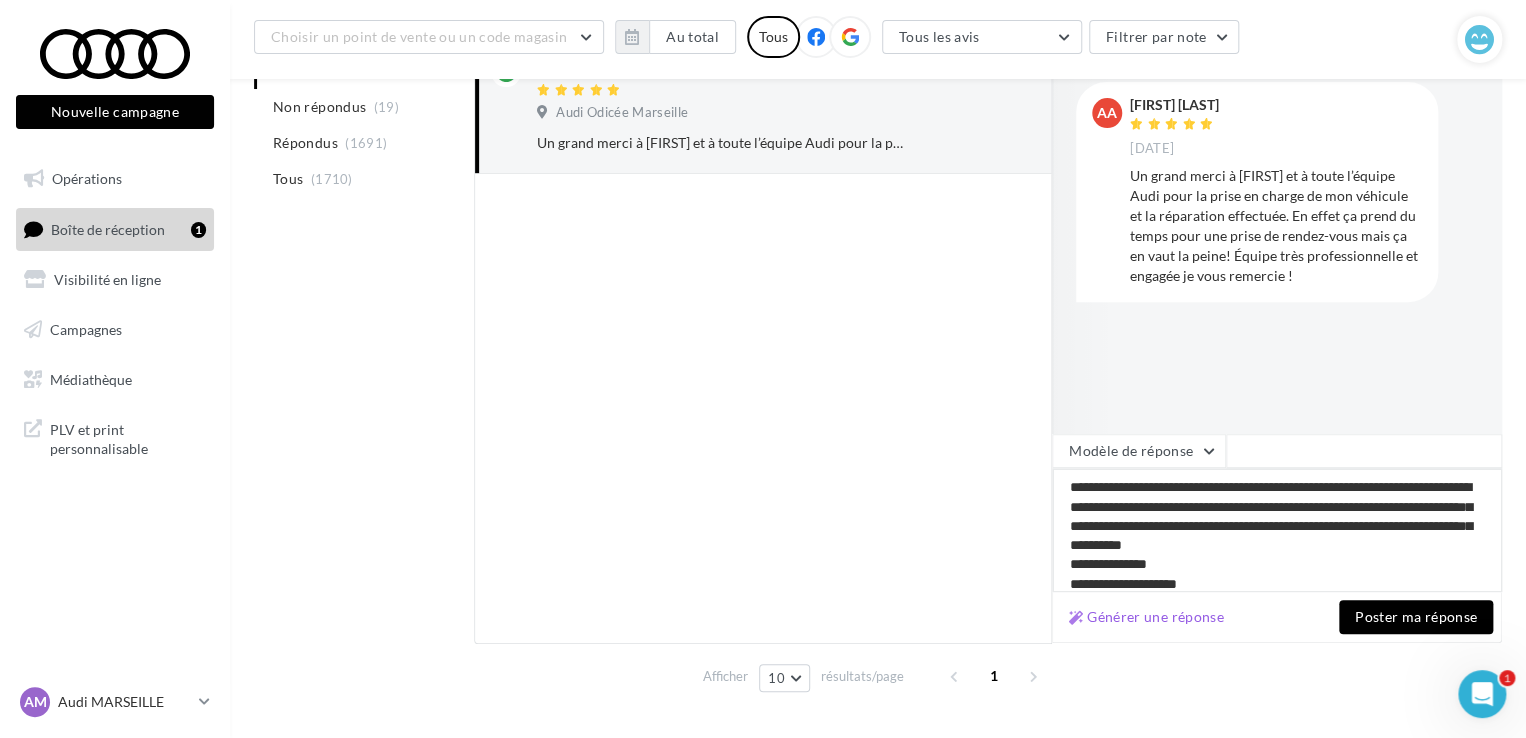 type on "**********" 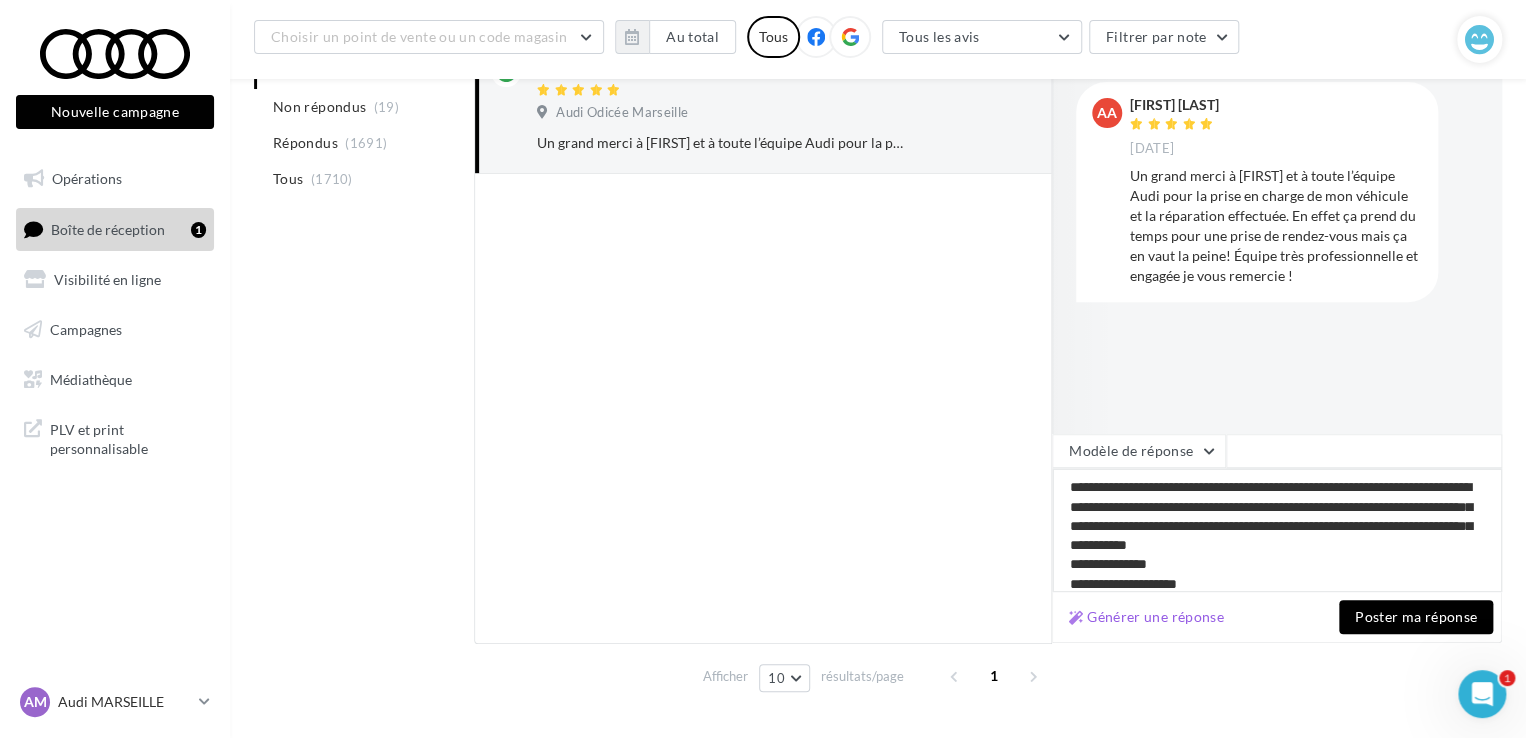 type on "**********" 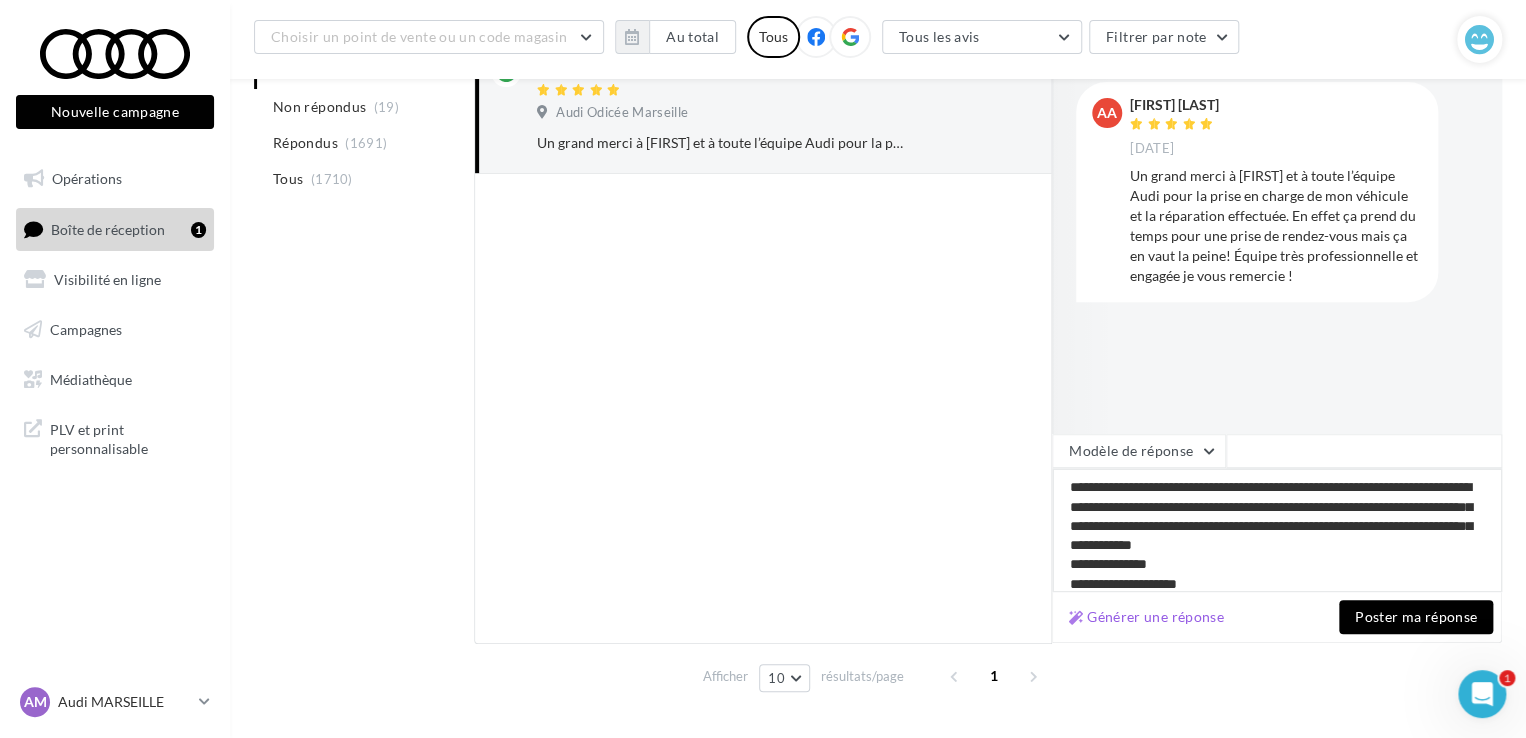 type on "**********" 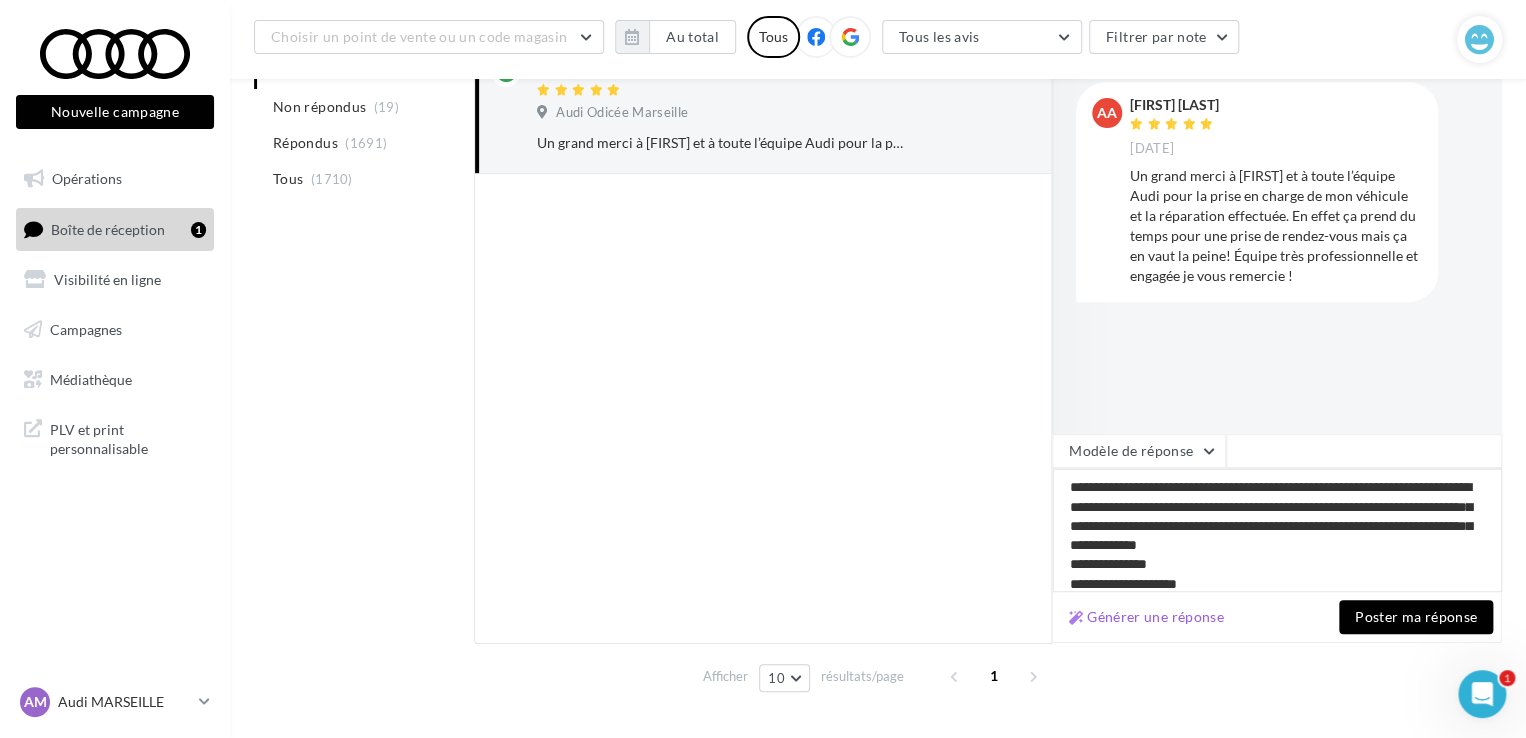 type on "**********" 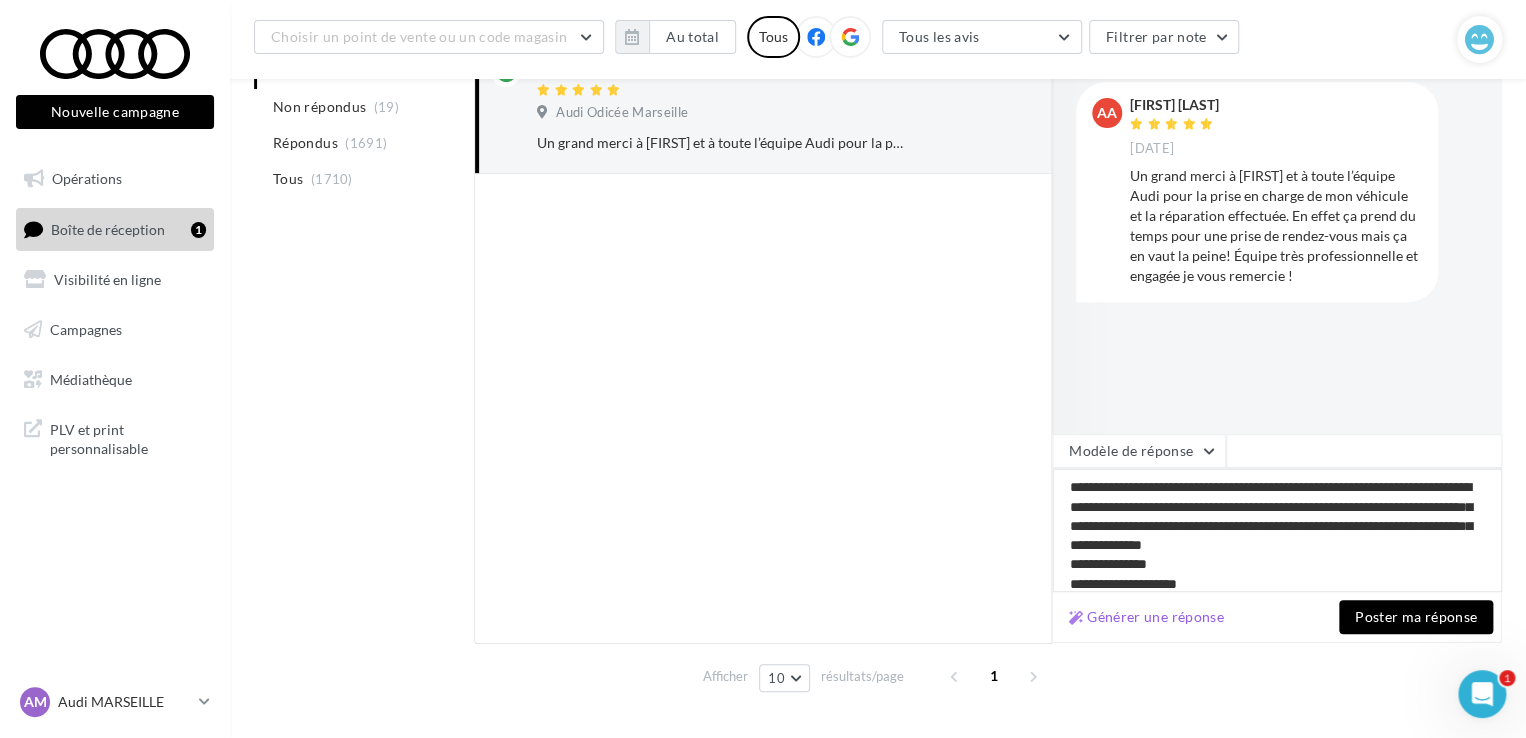 type on "**********" 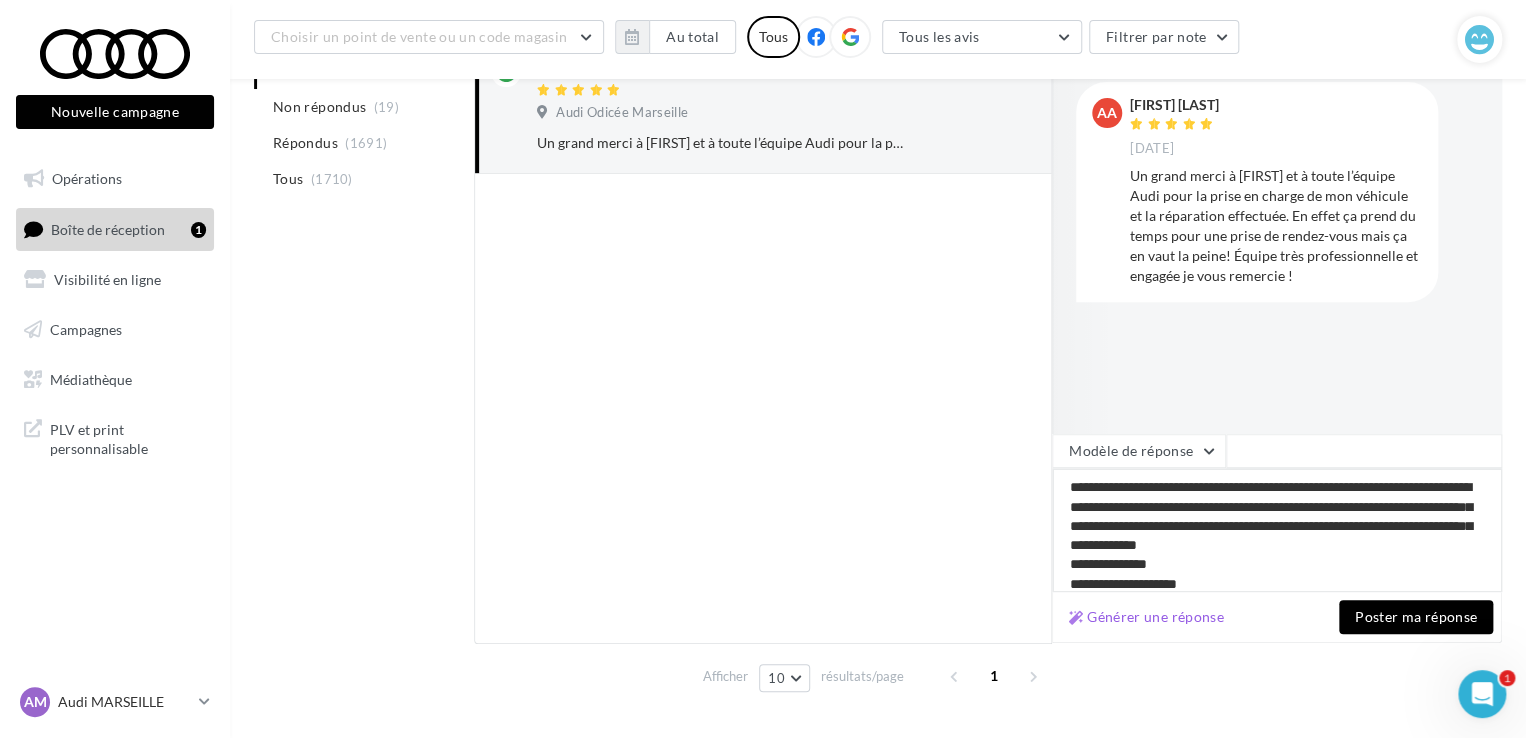 type on "**********" 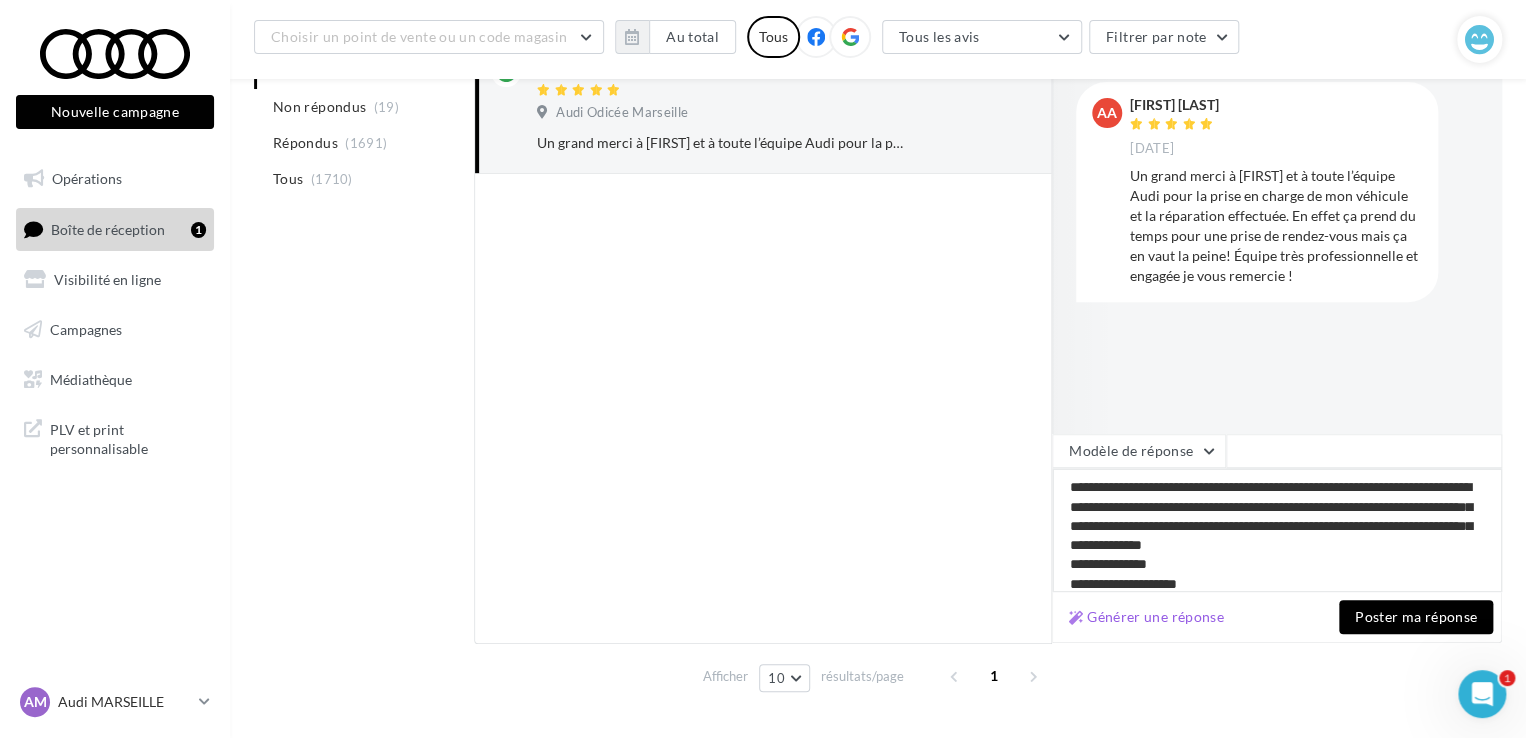 click on "**********" at bounding box center [1277, 530] 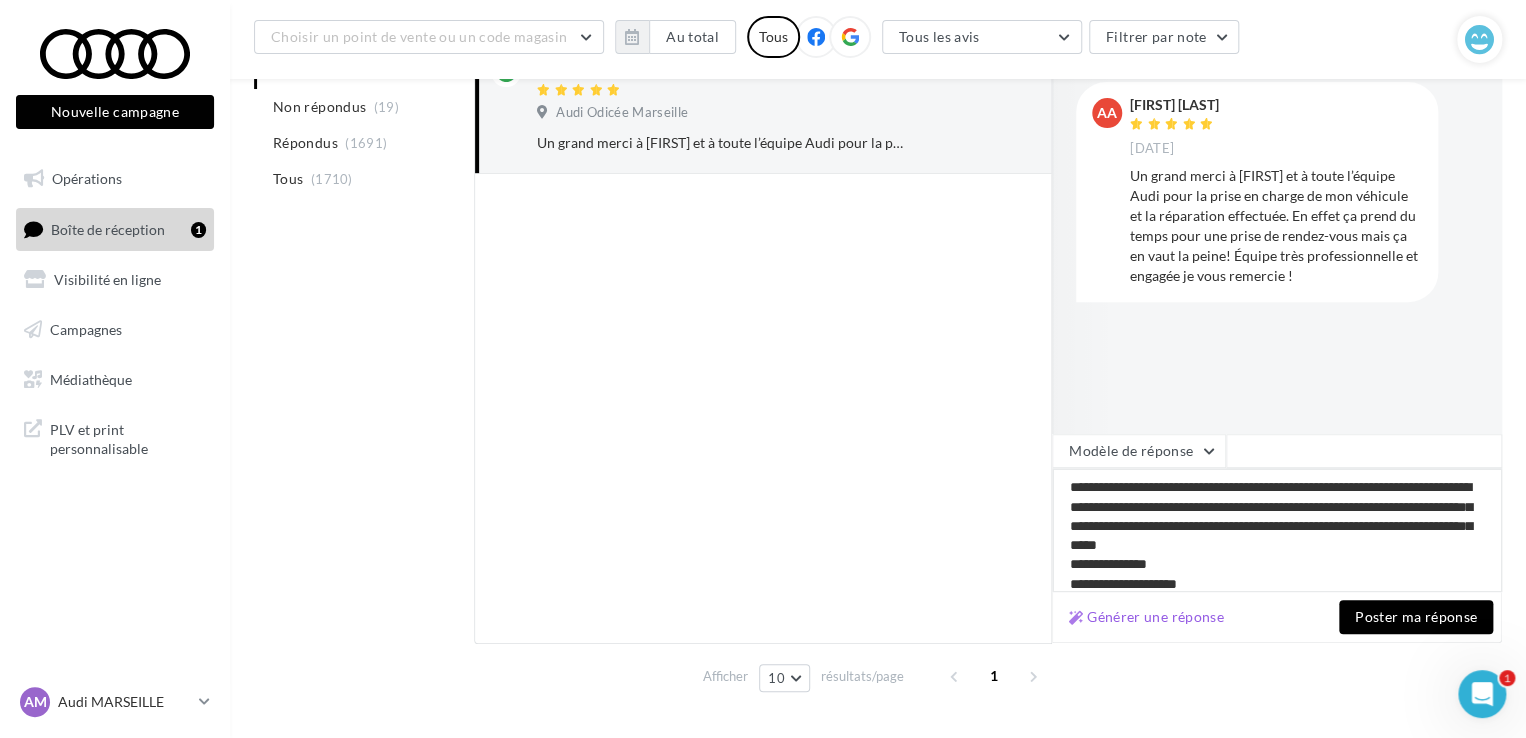 click on "**********" at bounding box center (1277, 530) 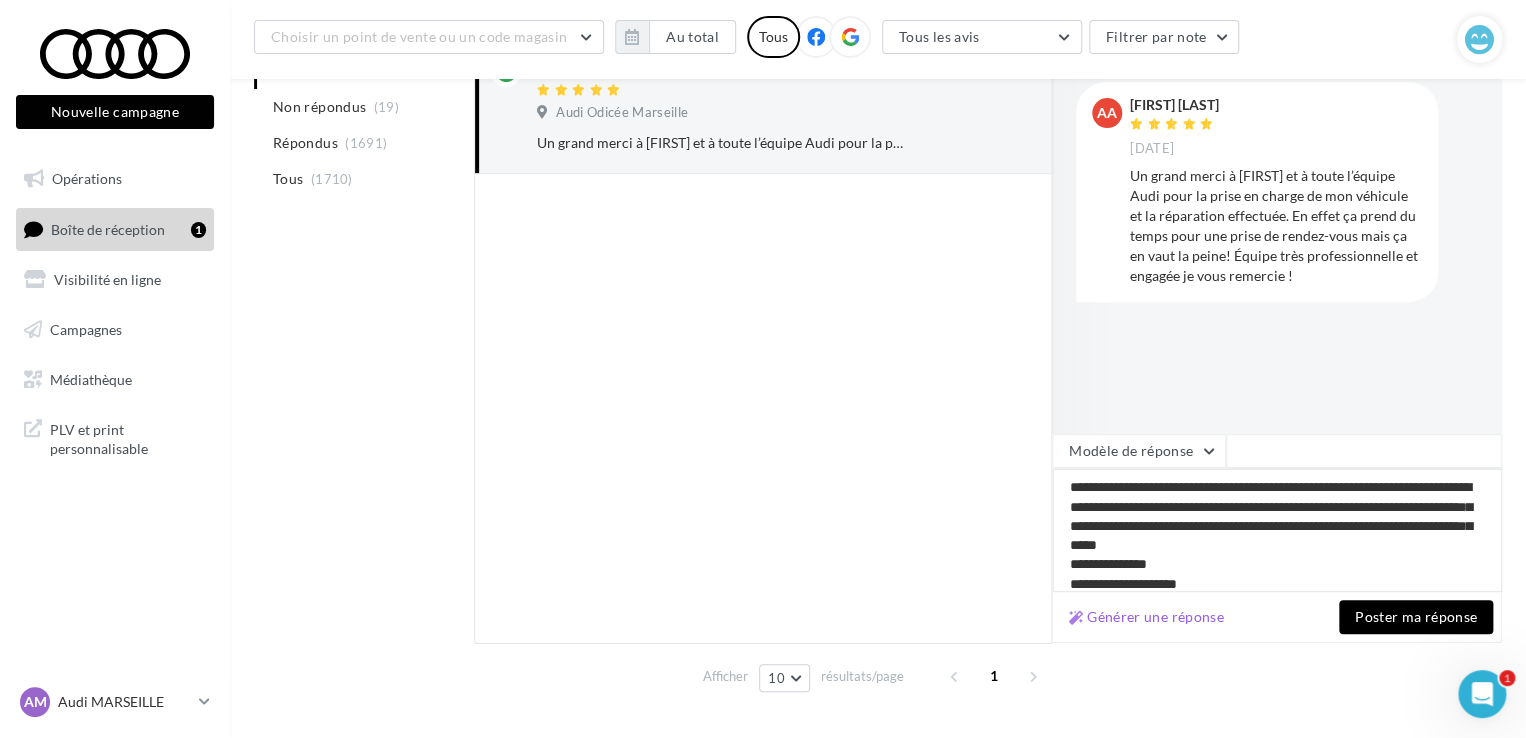 type on "**********" 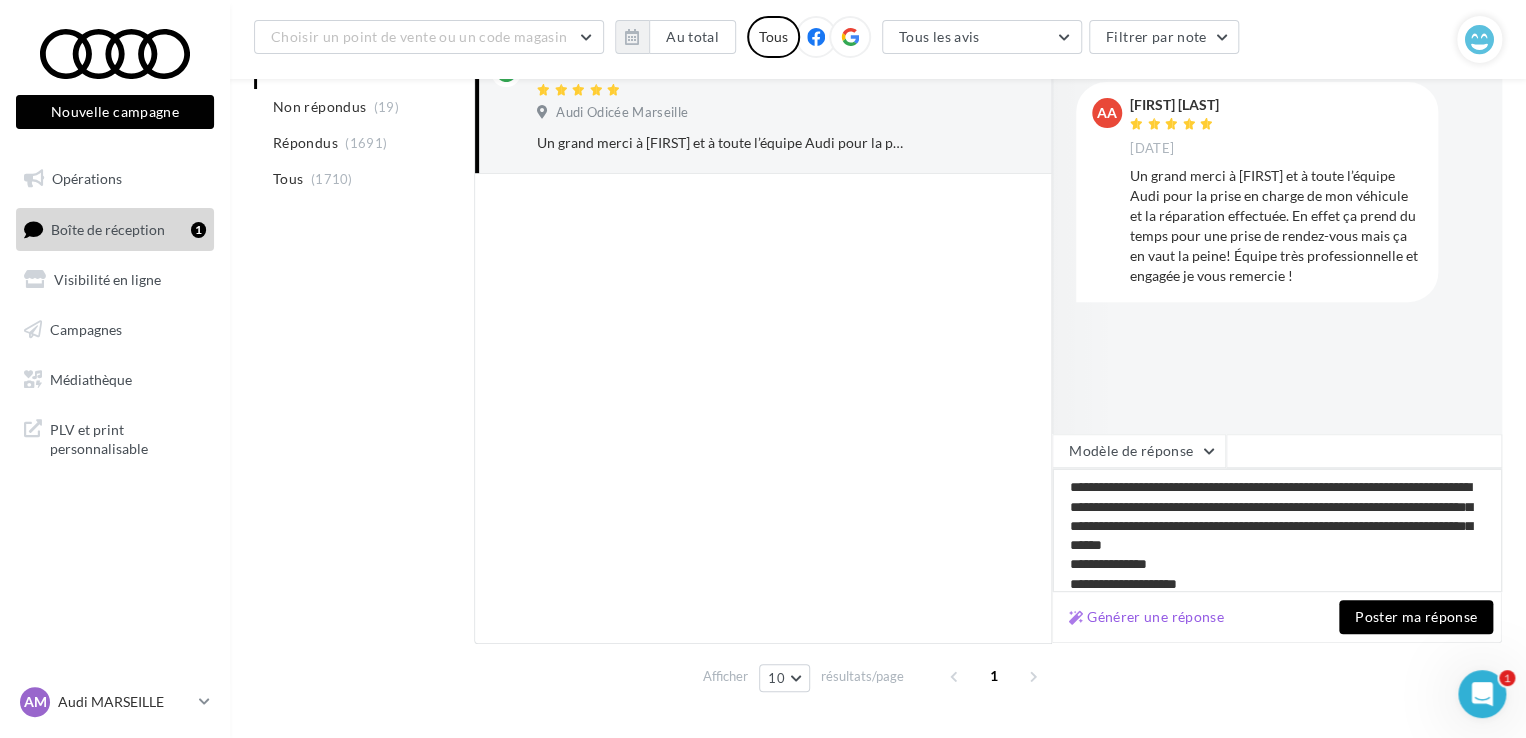 type on "**********" 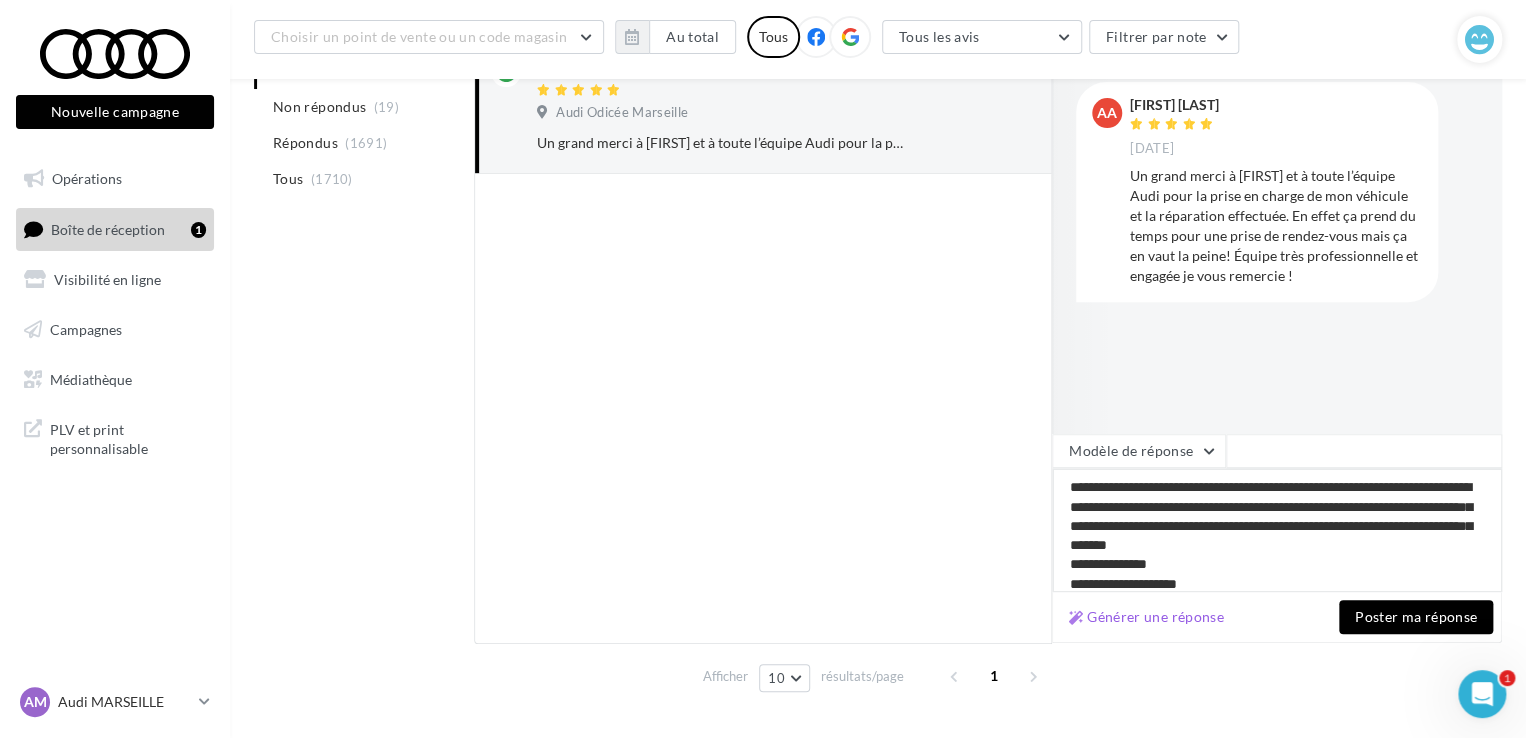 click on "**********" at bounding box center (1277, 530) 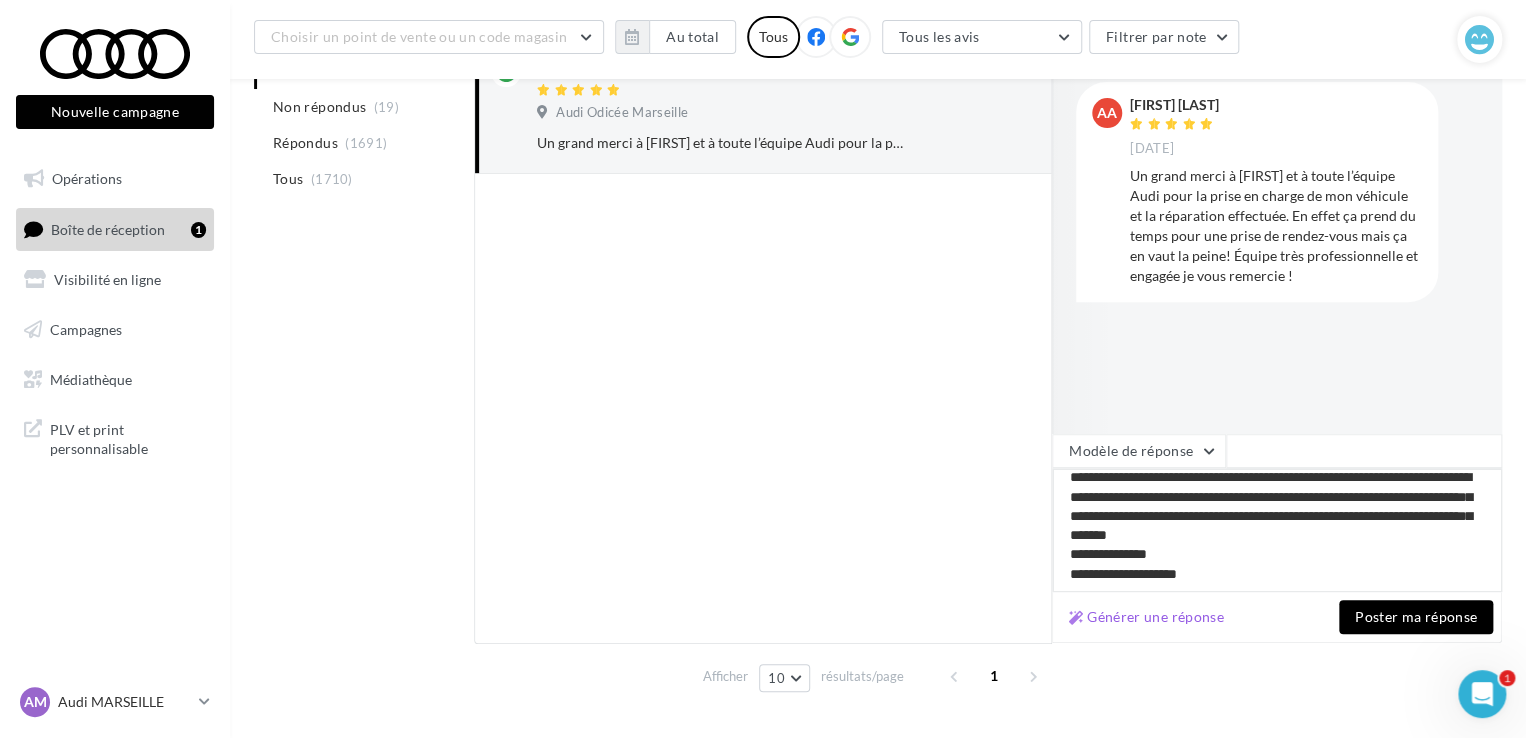 type on "**********" 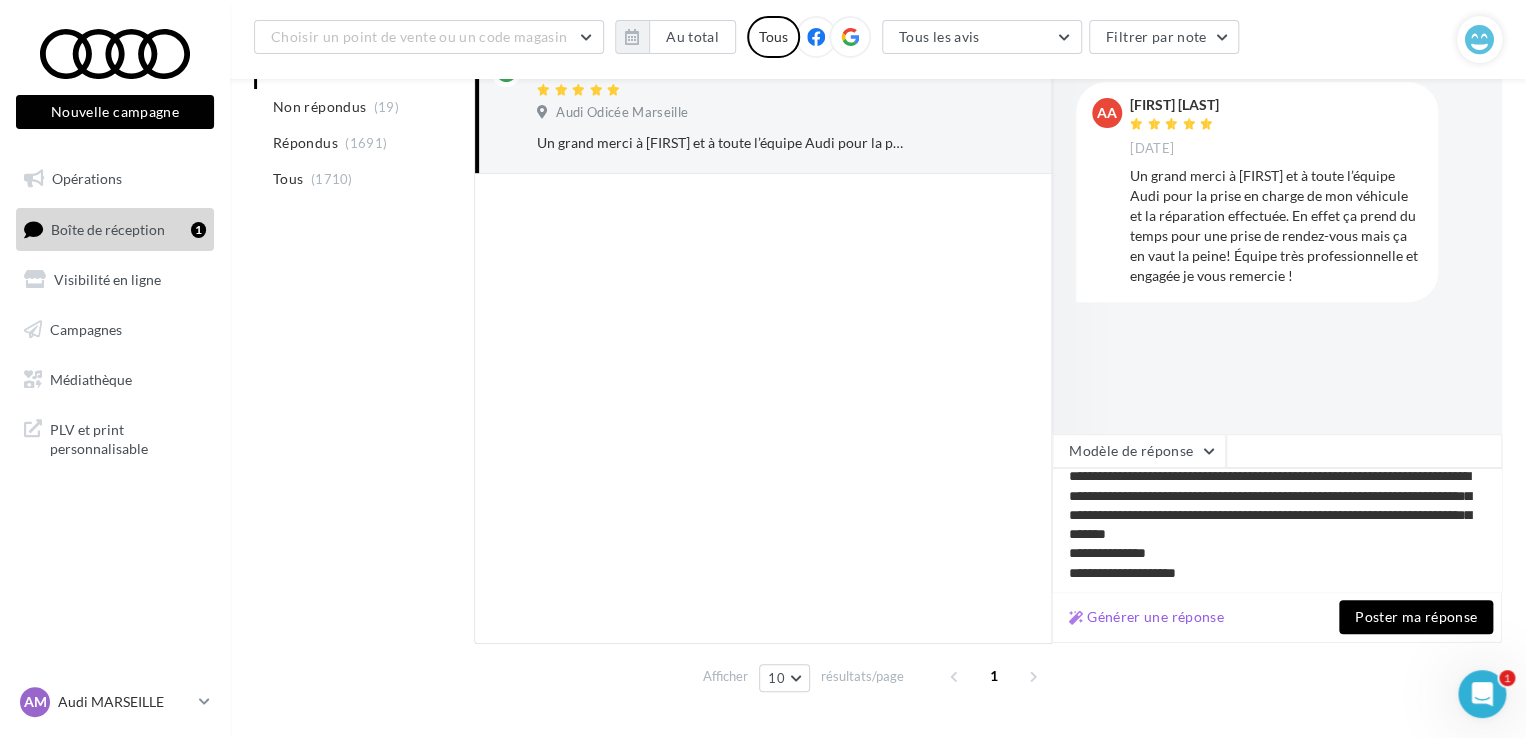 scroll, scrollTop: 8, scrollLeft: 0, axis: vertical 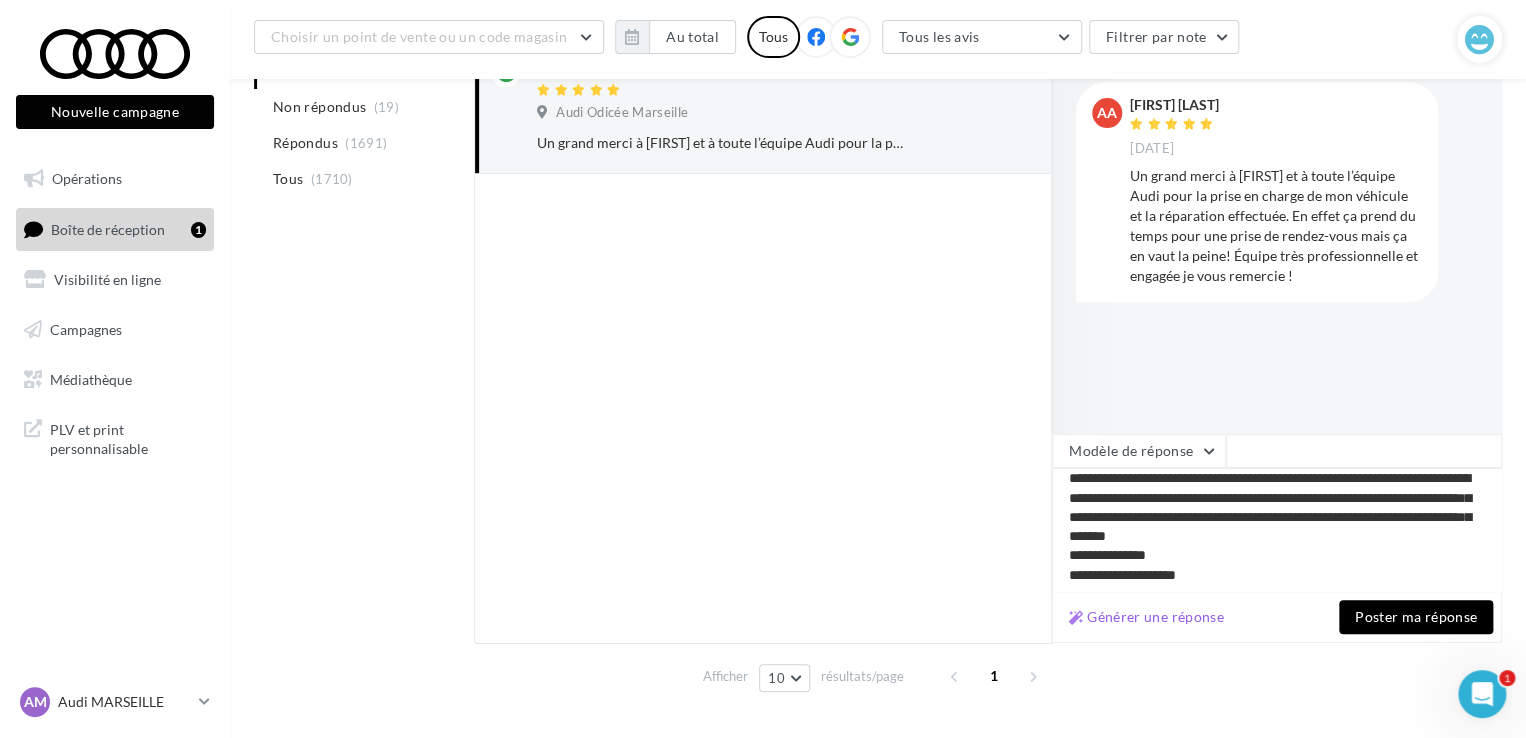 click on "Poster ma réponse" at bounding box center [1416, 617] 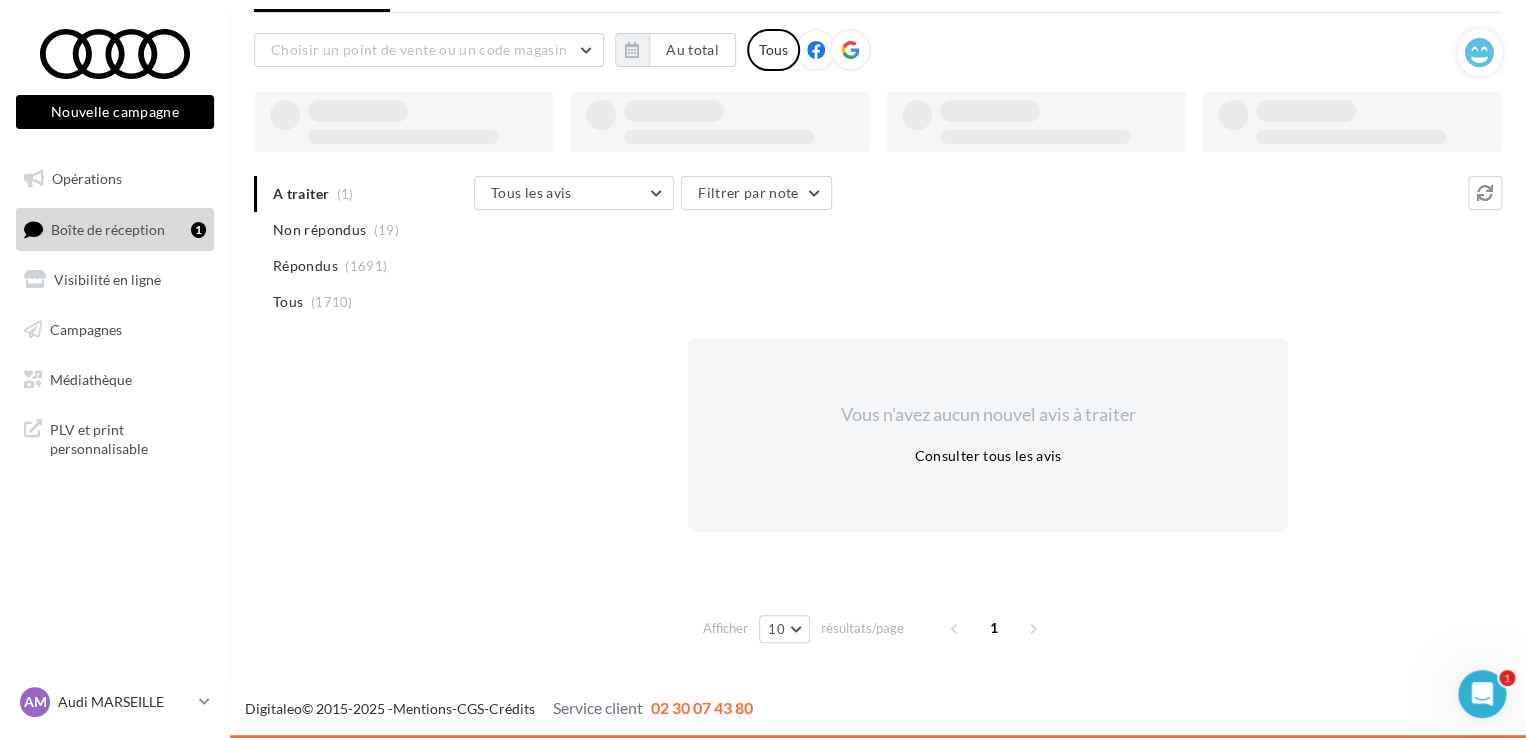 scroll, scrollTop: 97, scrollLeft: 0, axis: vertical 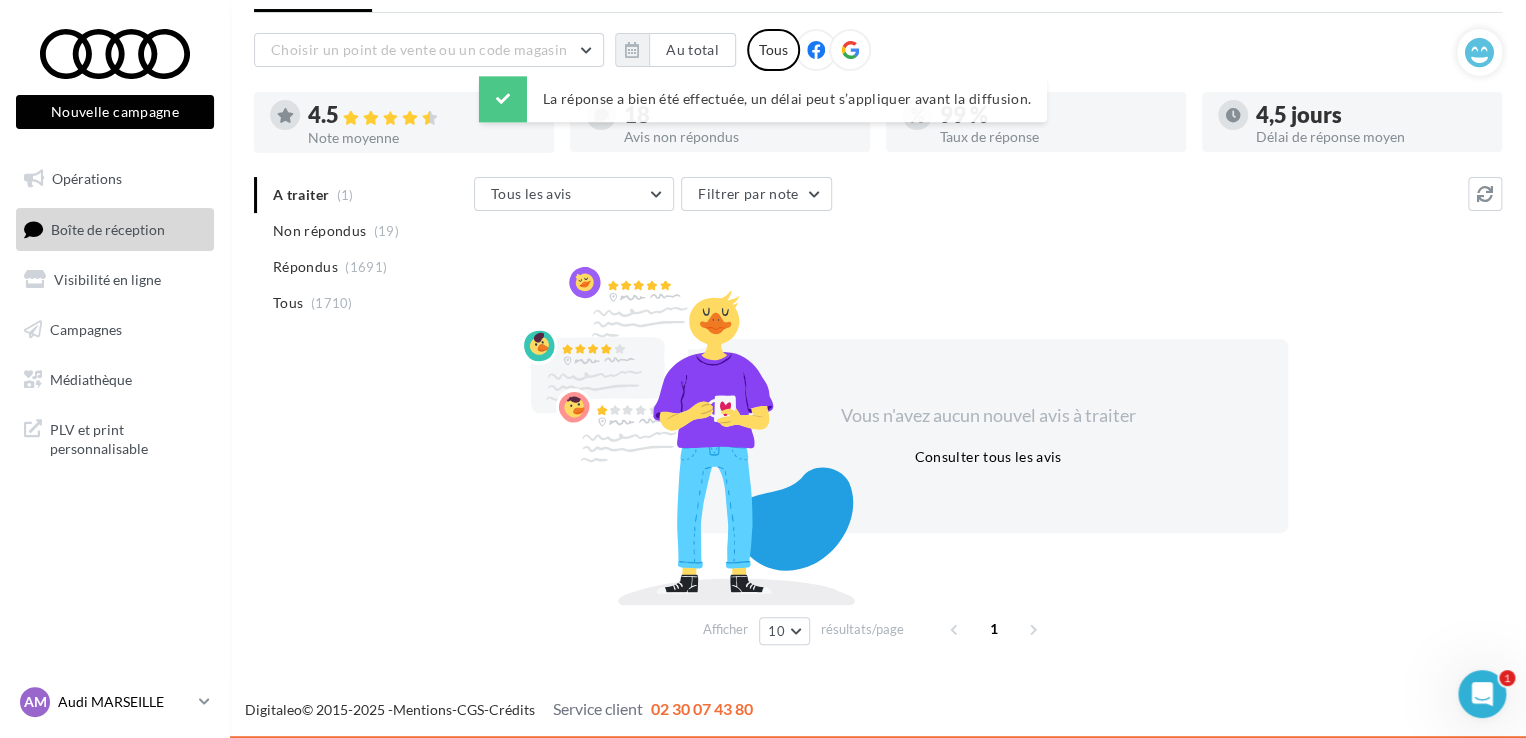 click on "Audi MARSEILLE" at bounding box center (124, 702) 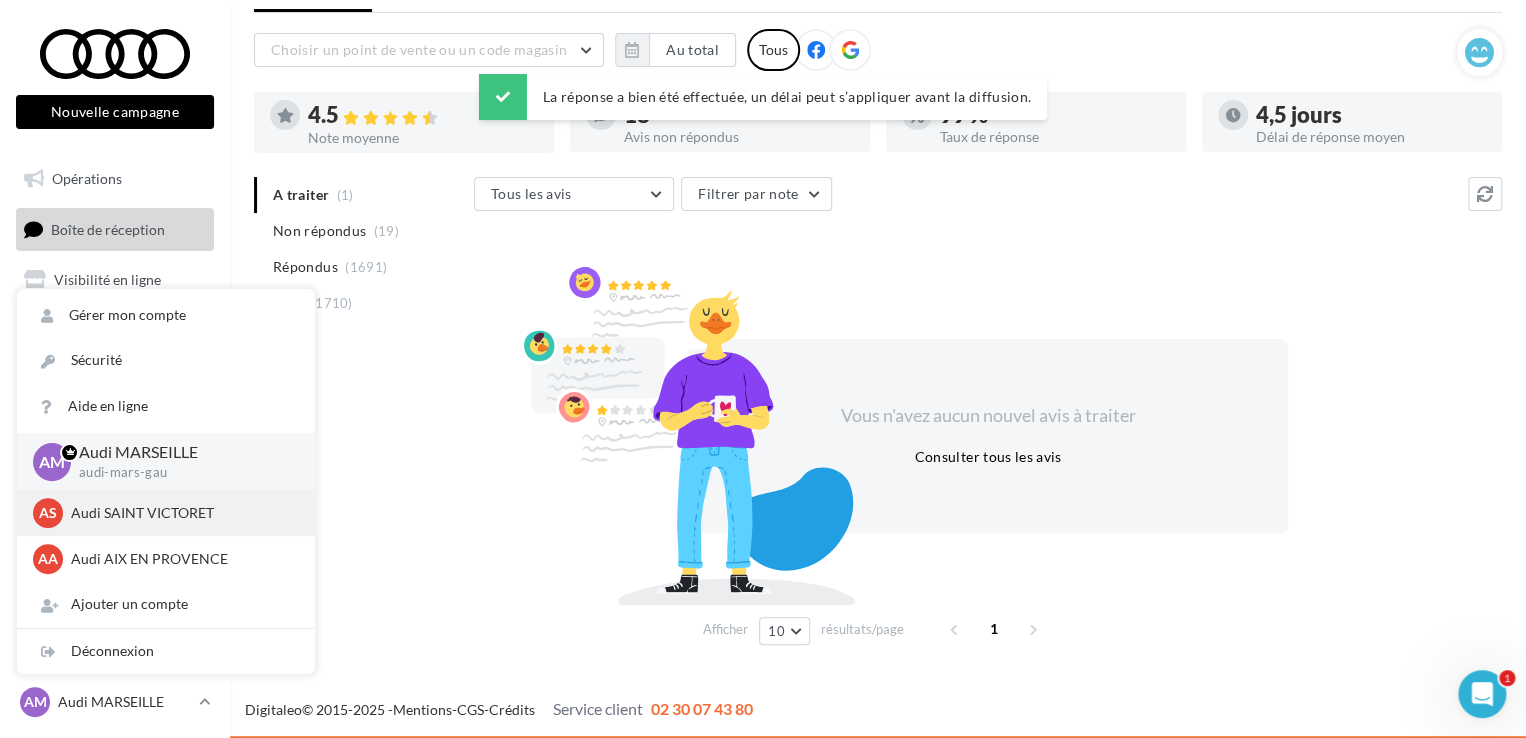 click on "AS     Audi SAINT VICTORET   audi-sain-gau" at bounding box center [166, 513] 